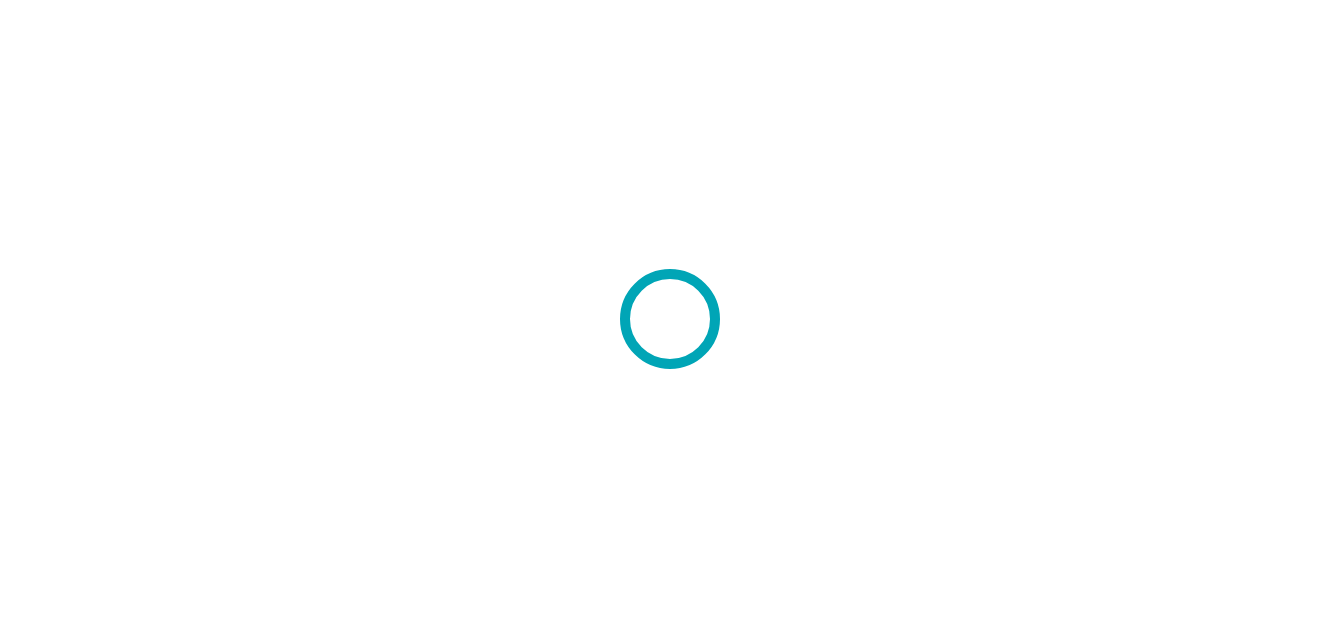 scroll, scrollTop: 0, scrollLeft: 0, axis: both 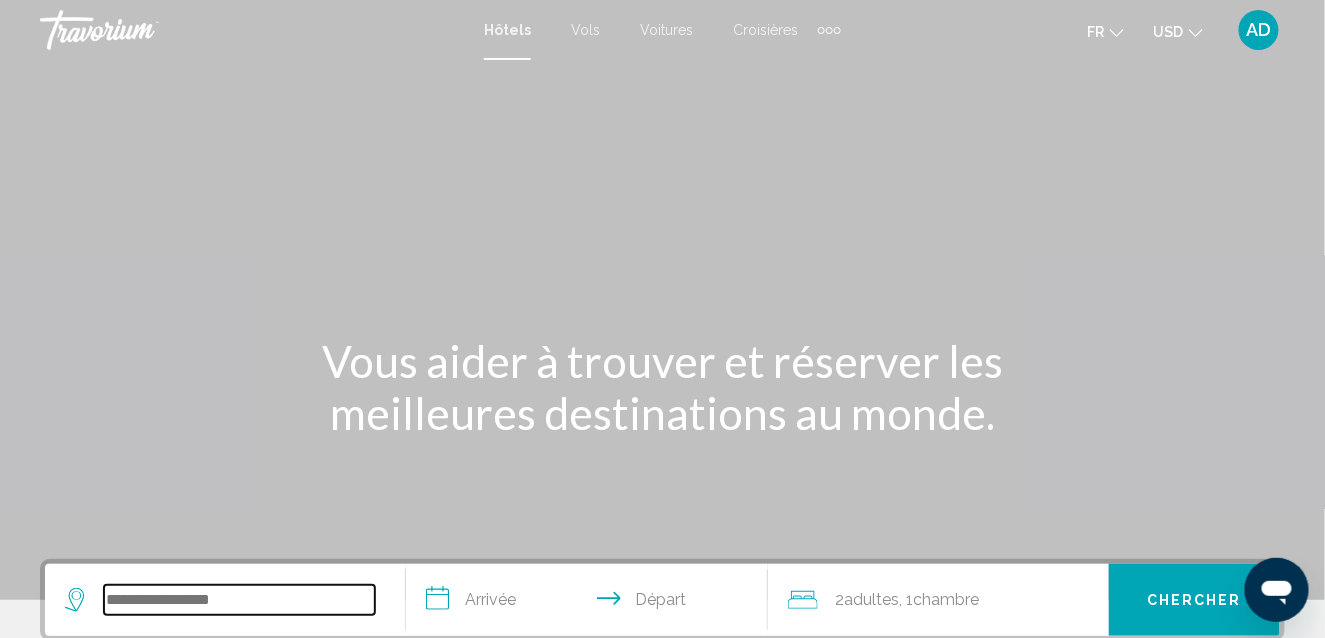 click at bounding box center (239, 600) 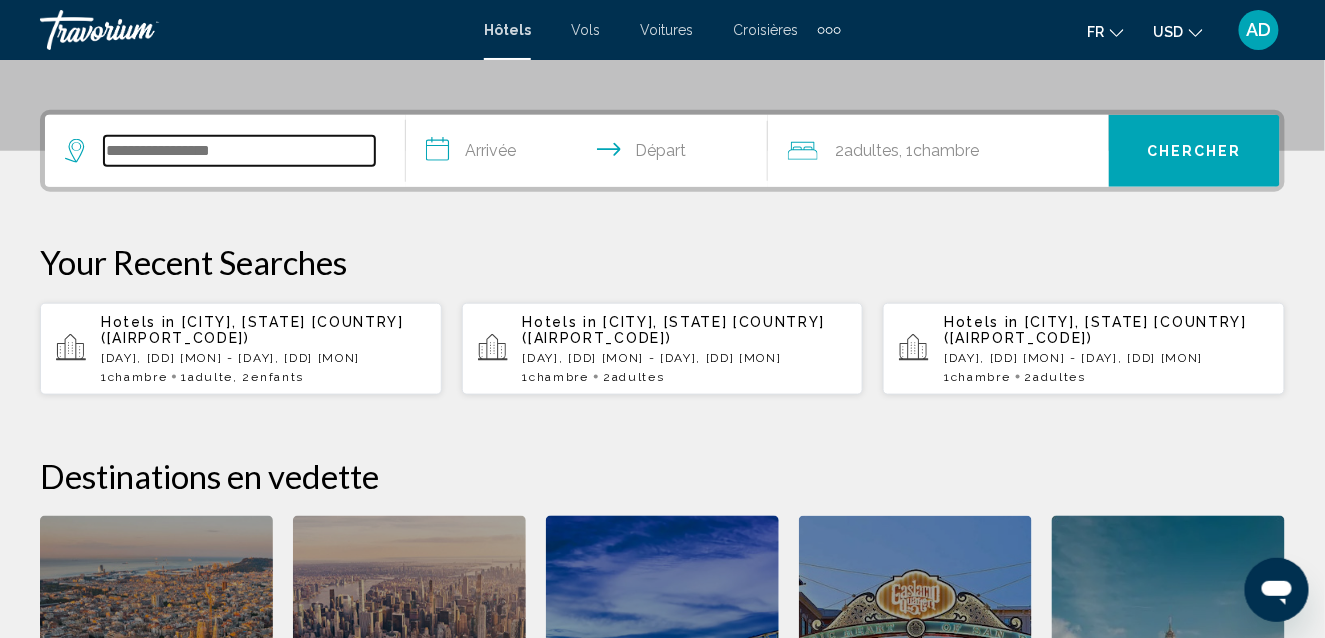 scroll, scrollTop: 494, scrollLeft: 0, axis: vertical 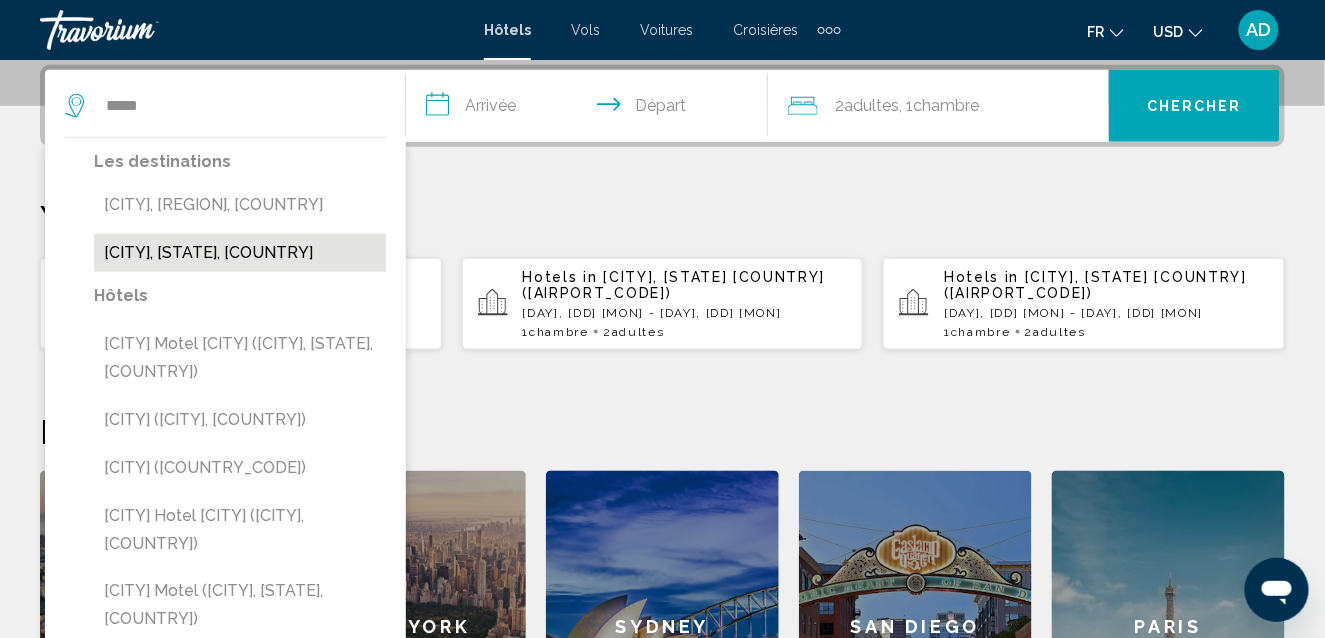 click on "[CITY], [STATE], [COUNTRY]" at bounding box center (240, 253) 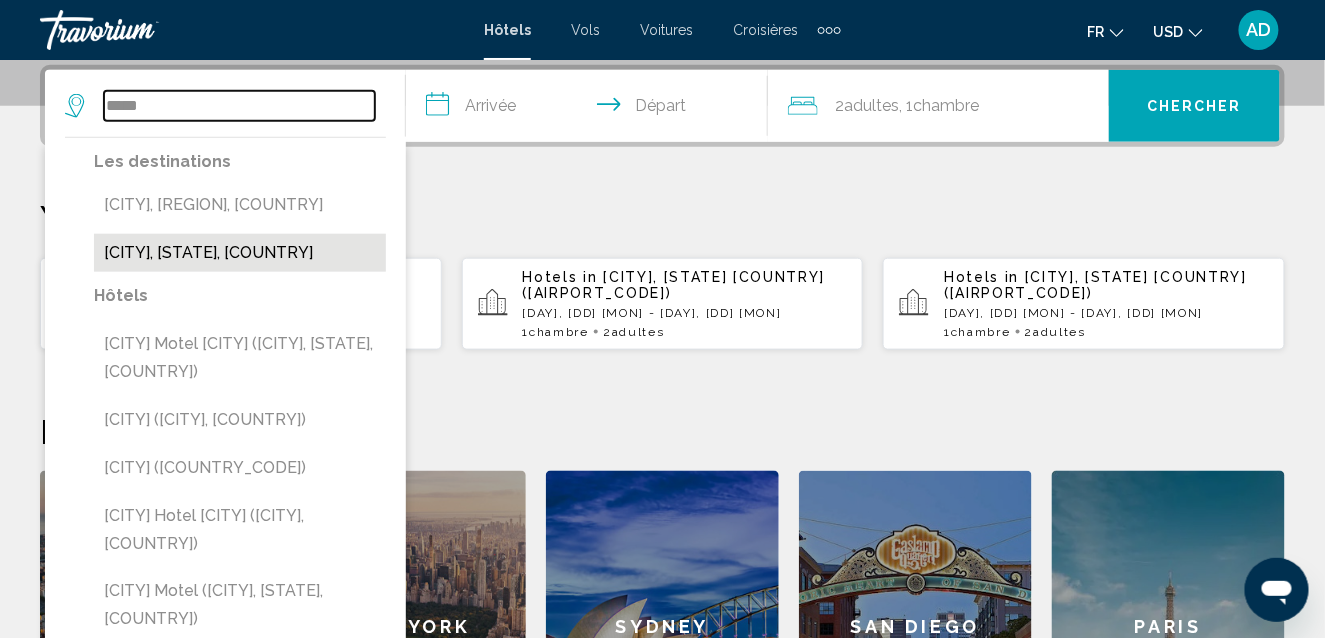 type on "**********" 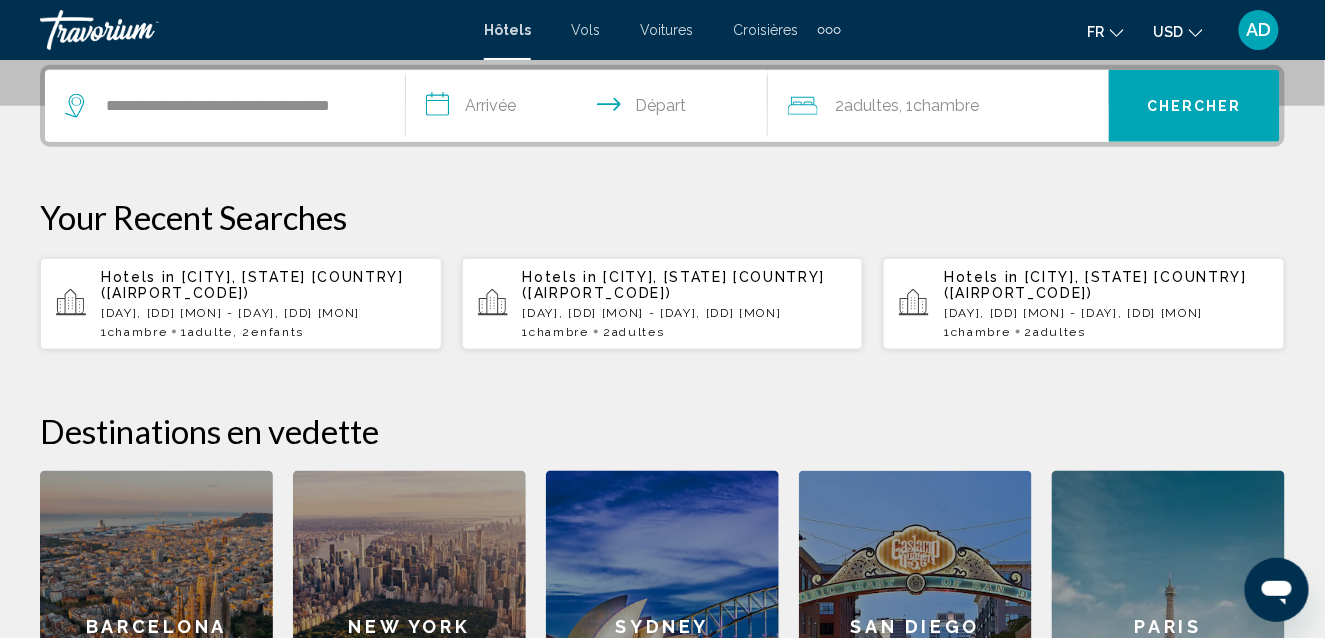 click on "**********" at bounding box center [590, 109] 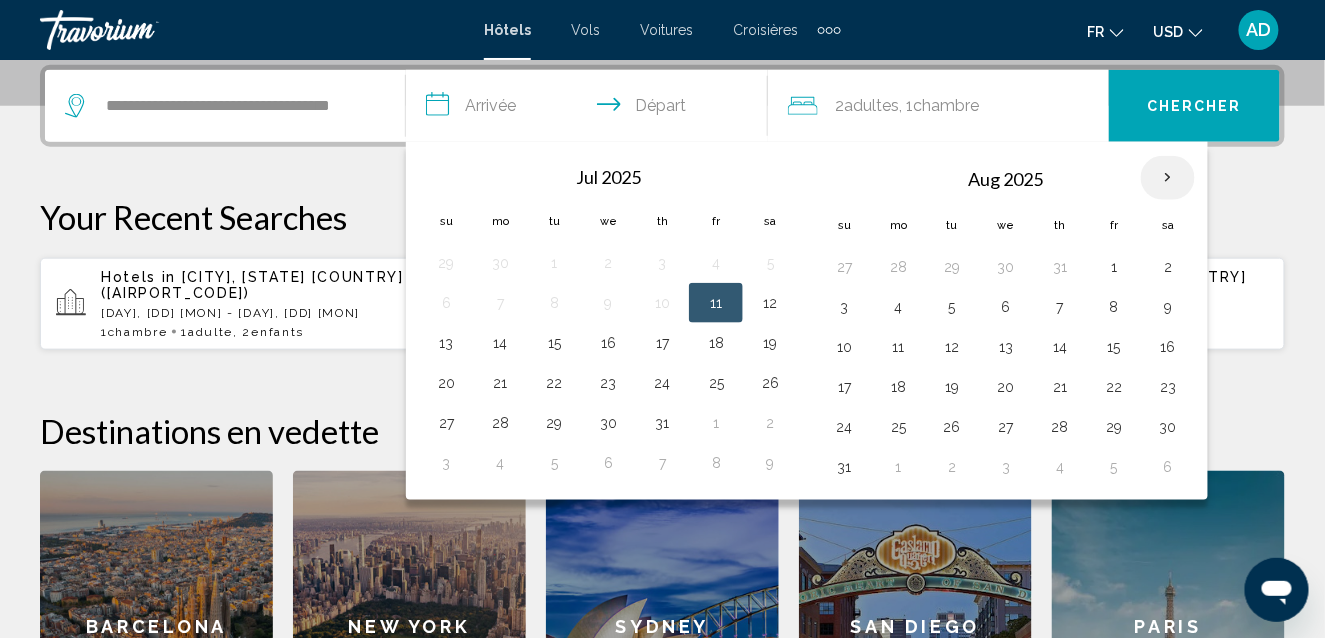click at bounding box center [1168, 178] 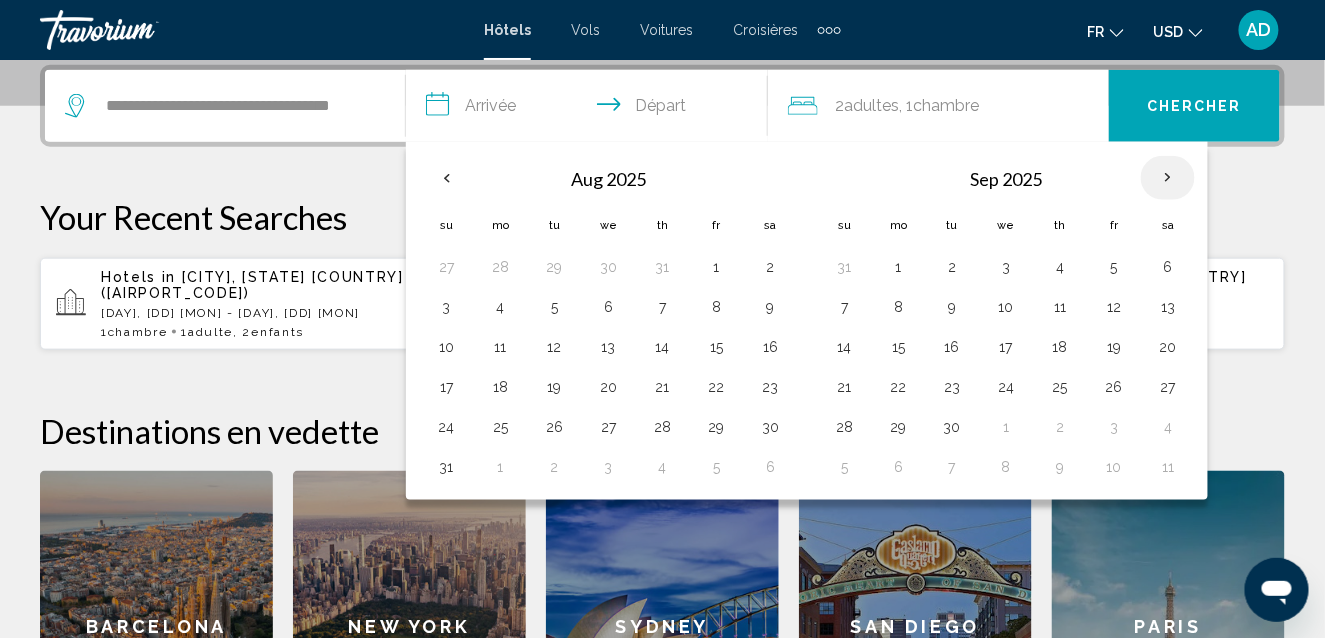click at bounding box center (1168, 178) 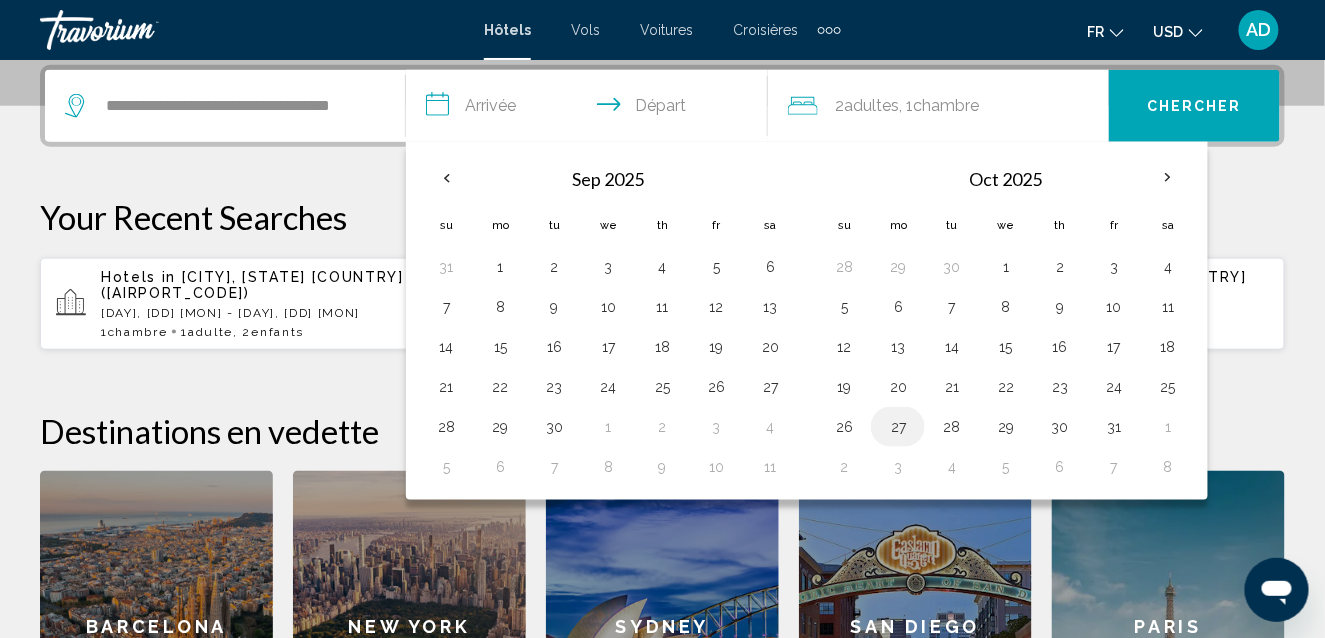 click on "27" at bounding box center [898, 427] 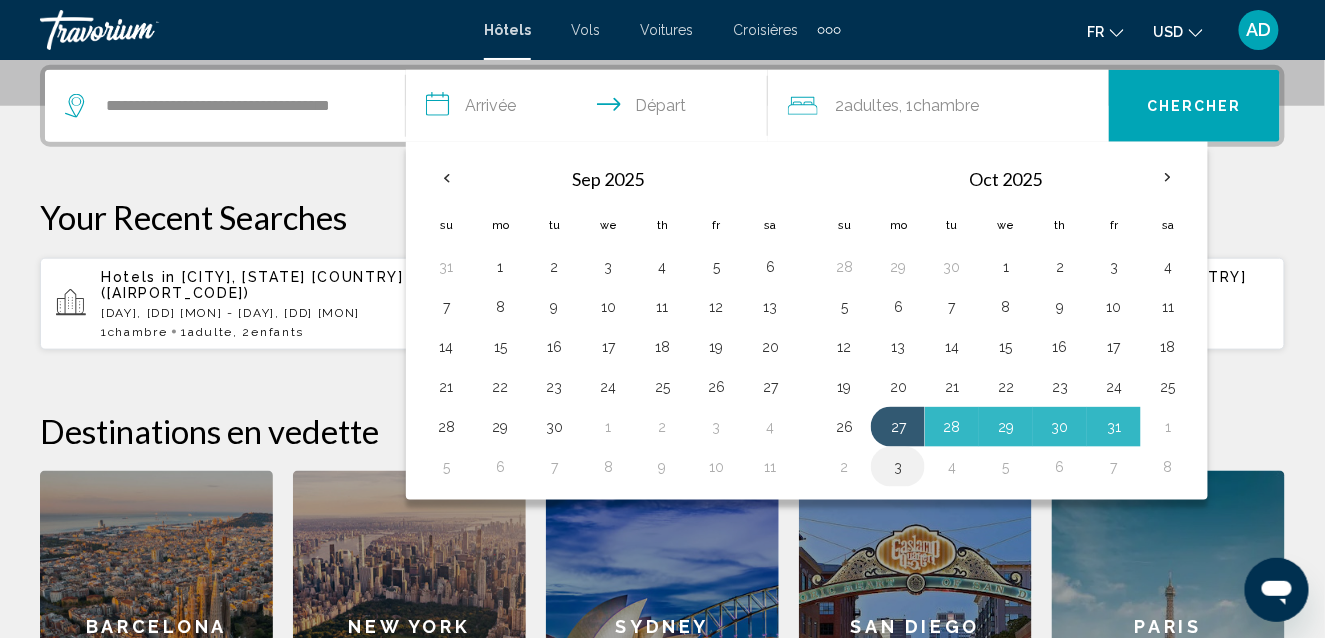 click on "3" at bounding box center [898, 467] 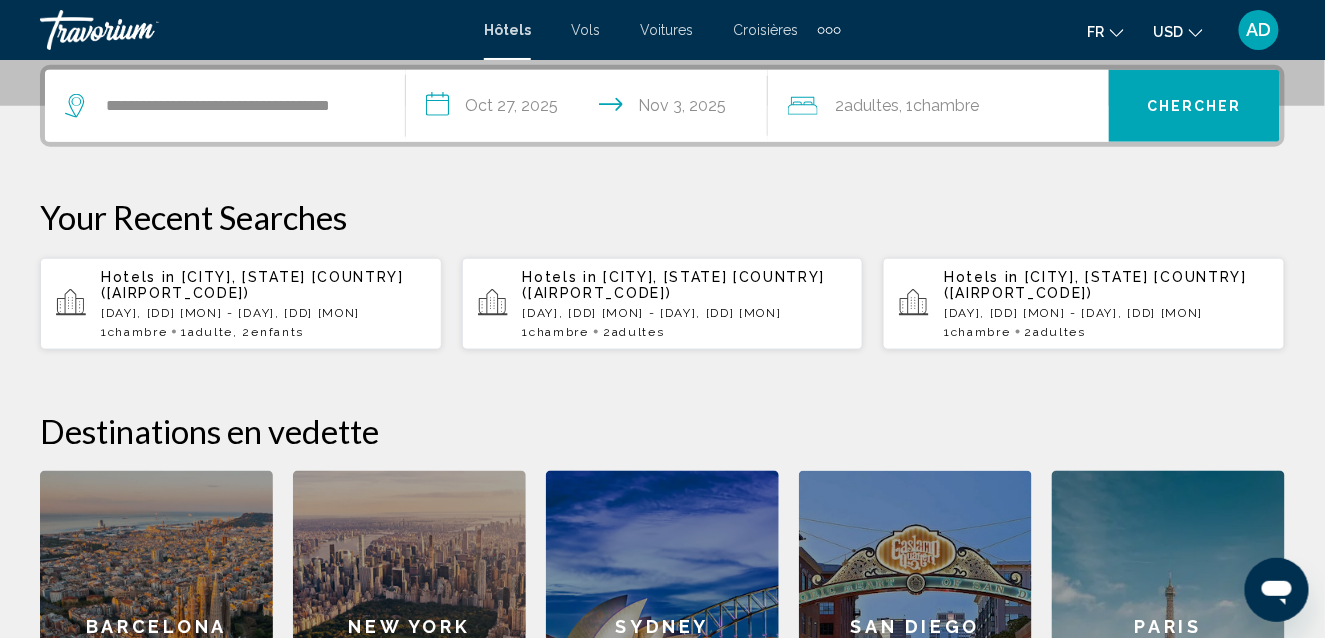 click on "Chercher" at bounding box center [1194, 106] 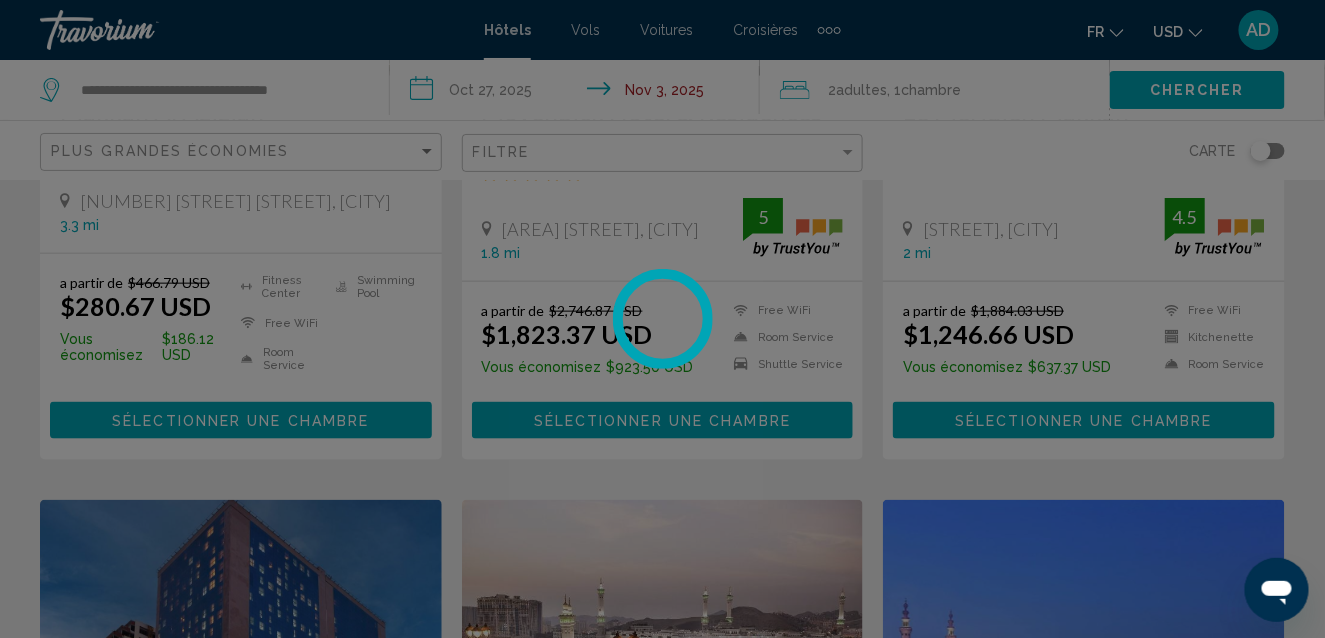 scroll, scrollTop: 0, scrollLeft: 0, axis: both 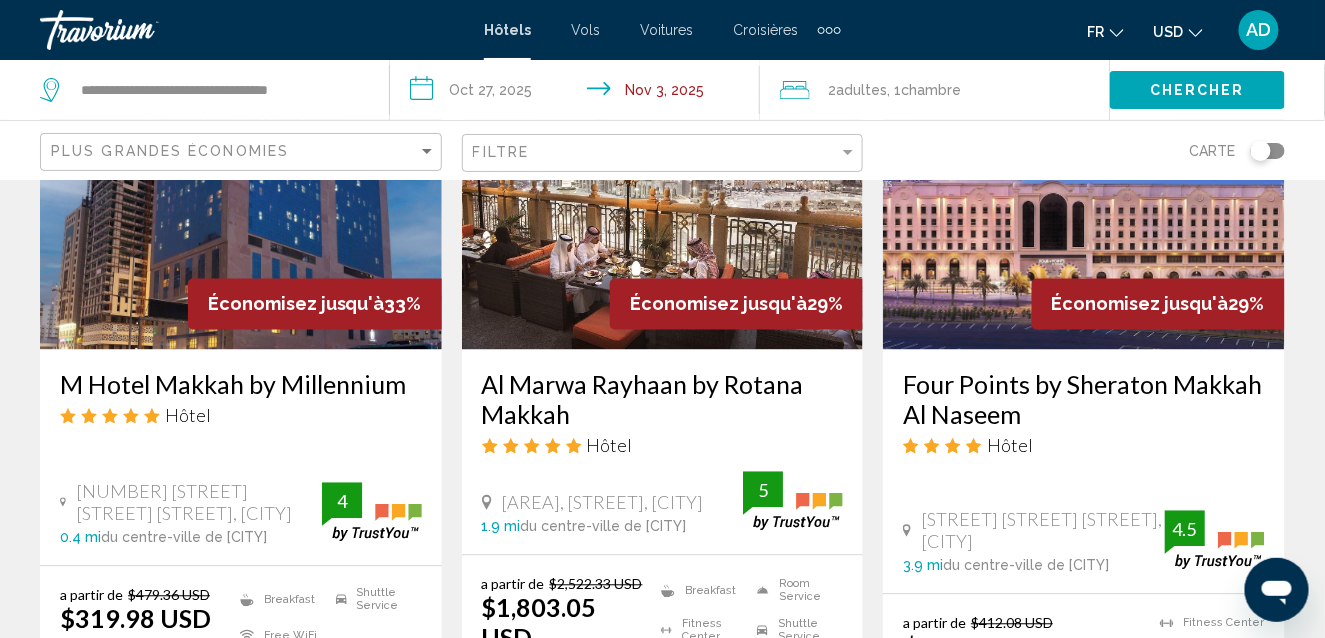 click at bounding box center [1084, 190] 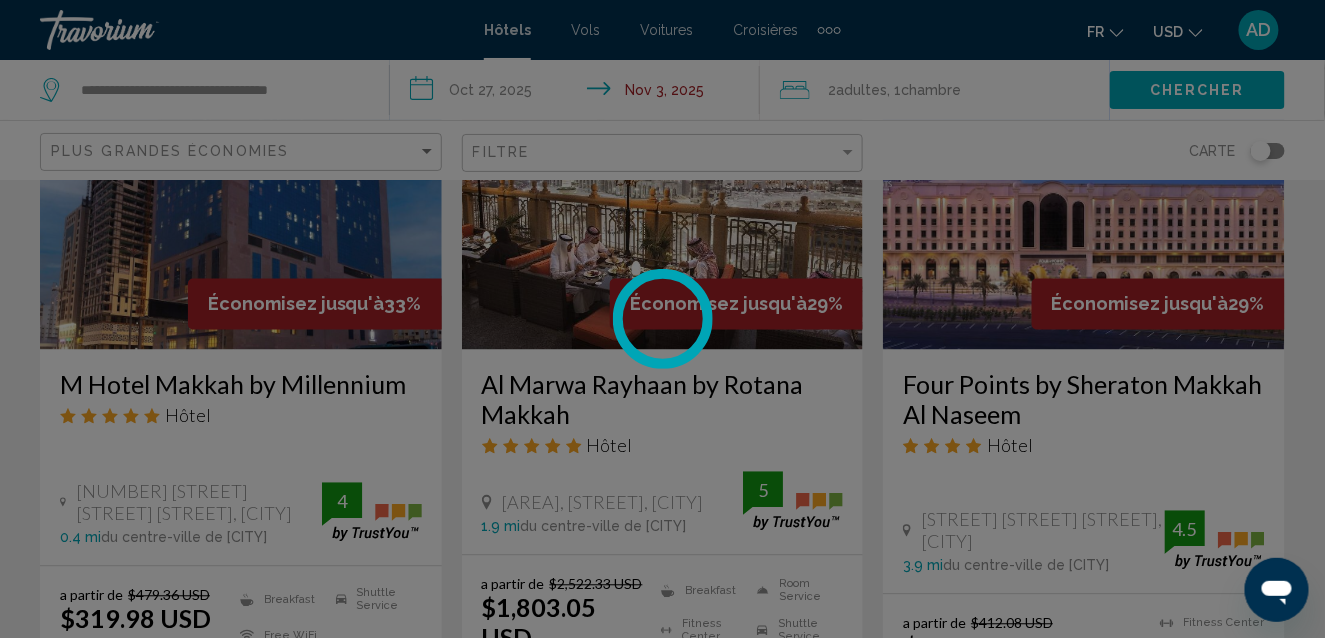 click on "**********" at bounding box center [662, -645] 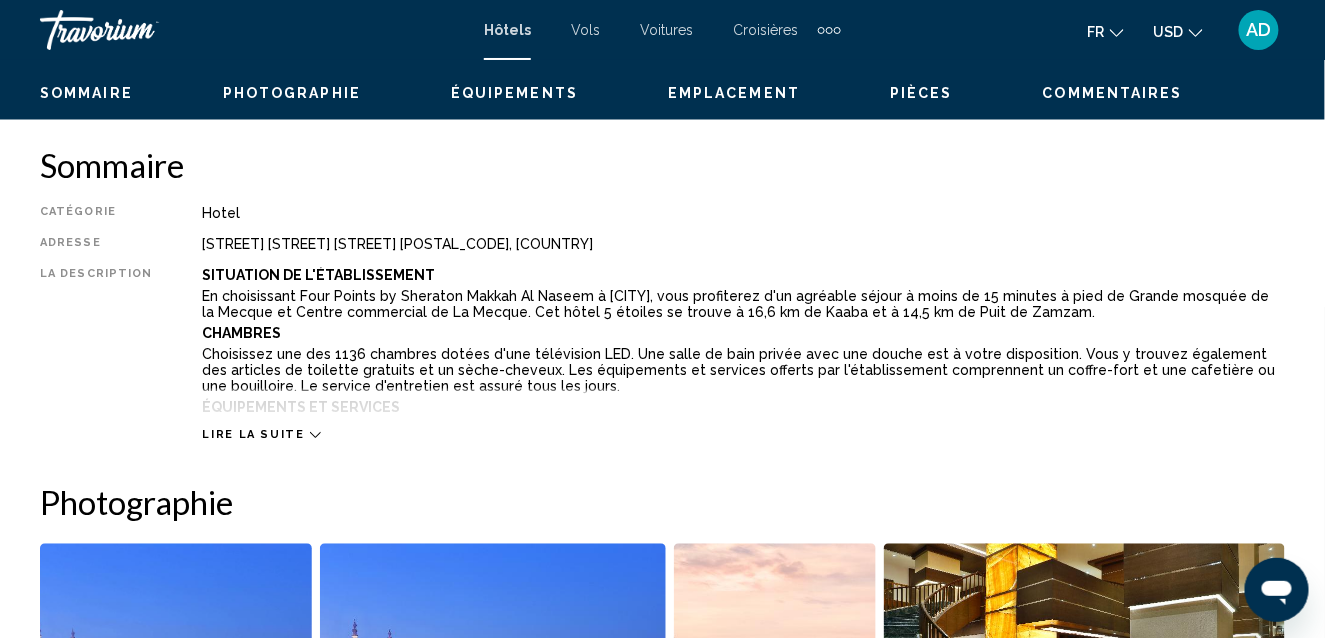 scroll, scrollTop: 216, scrollLeft: 0, axis: vertical 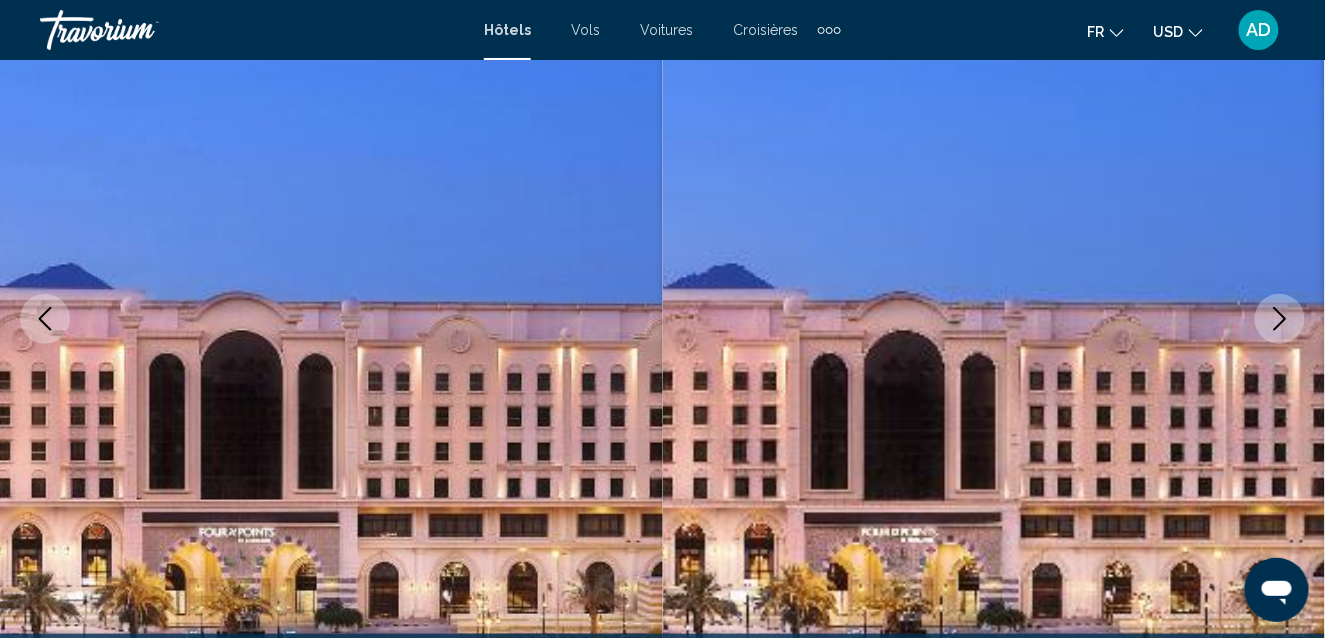 click 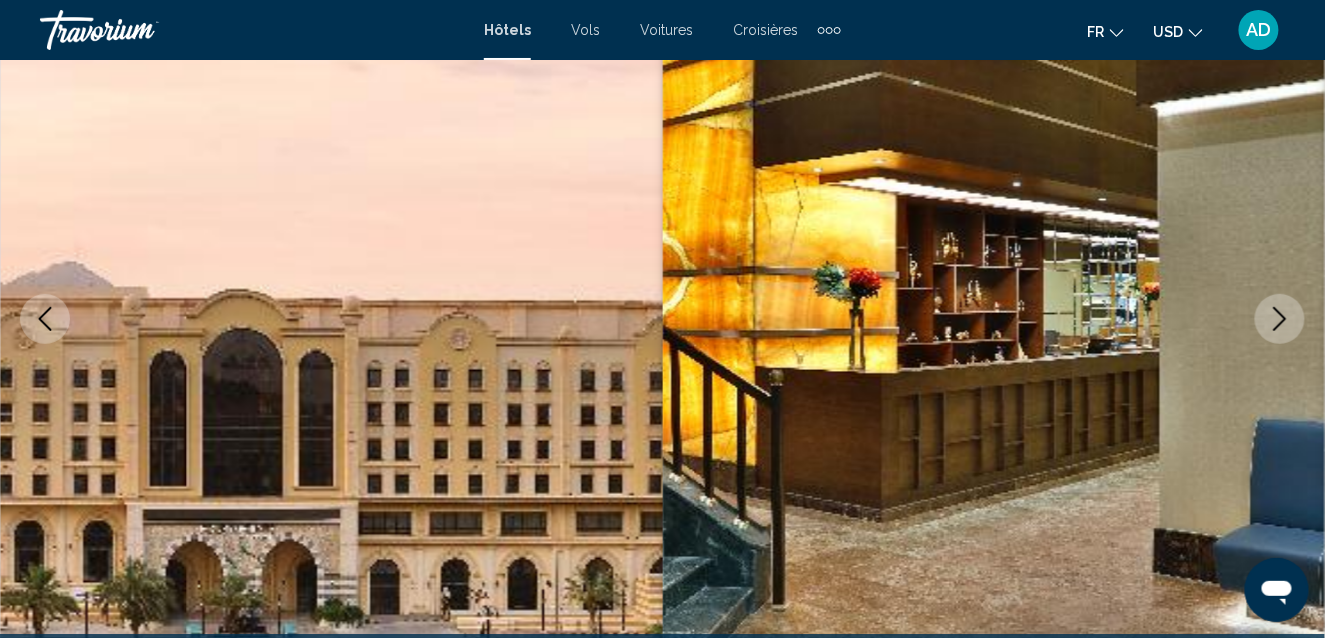 click 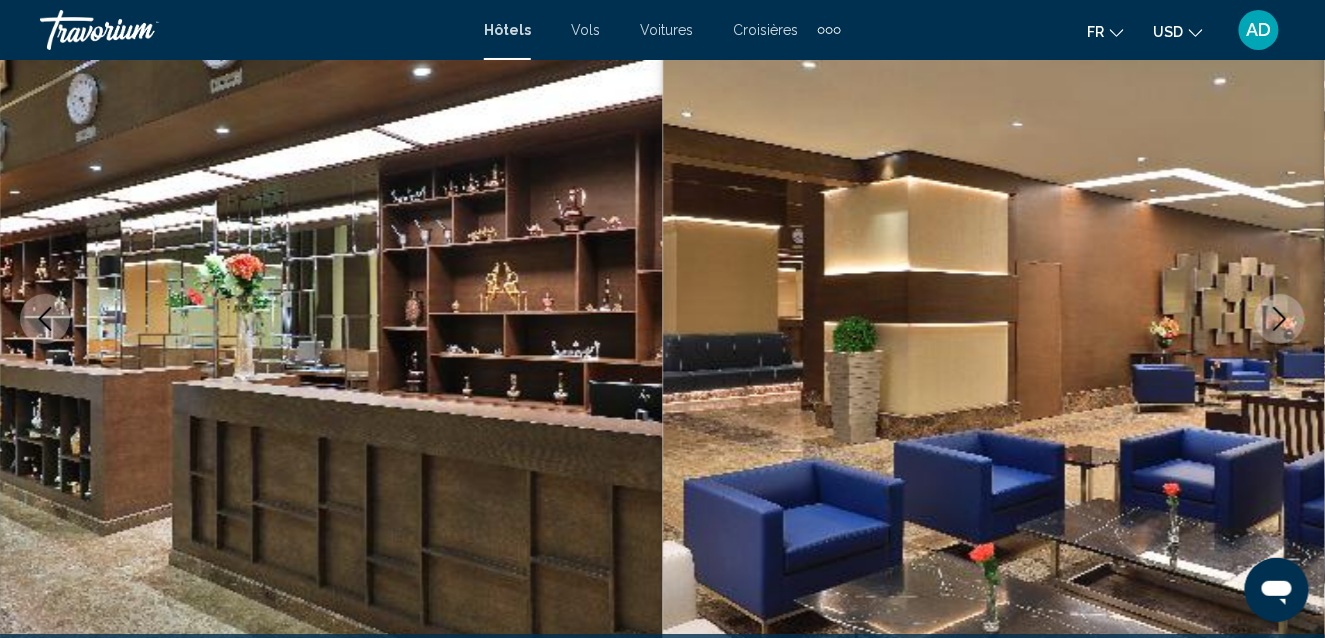 click 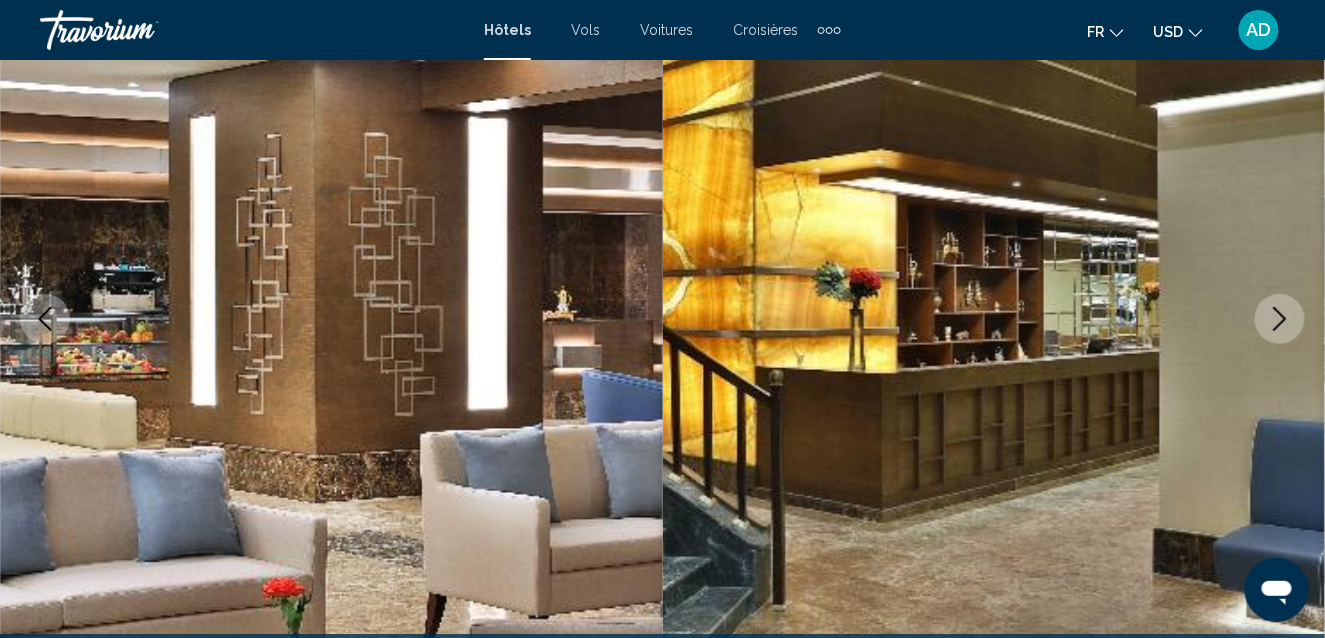 click 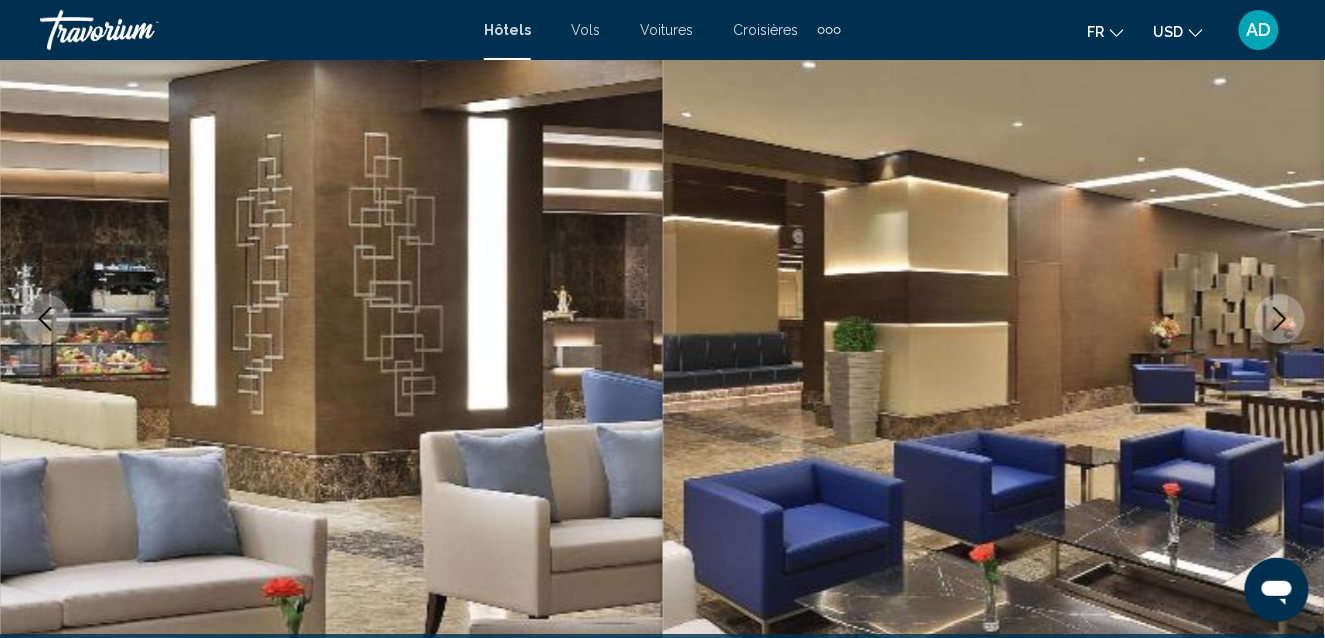 click 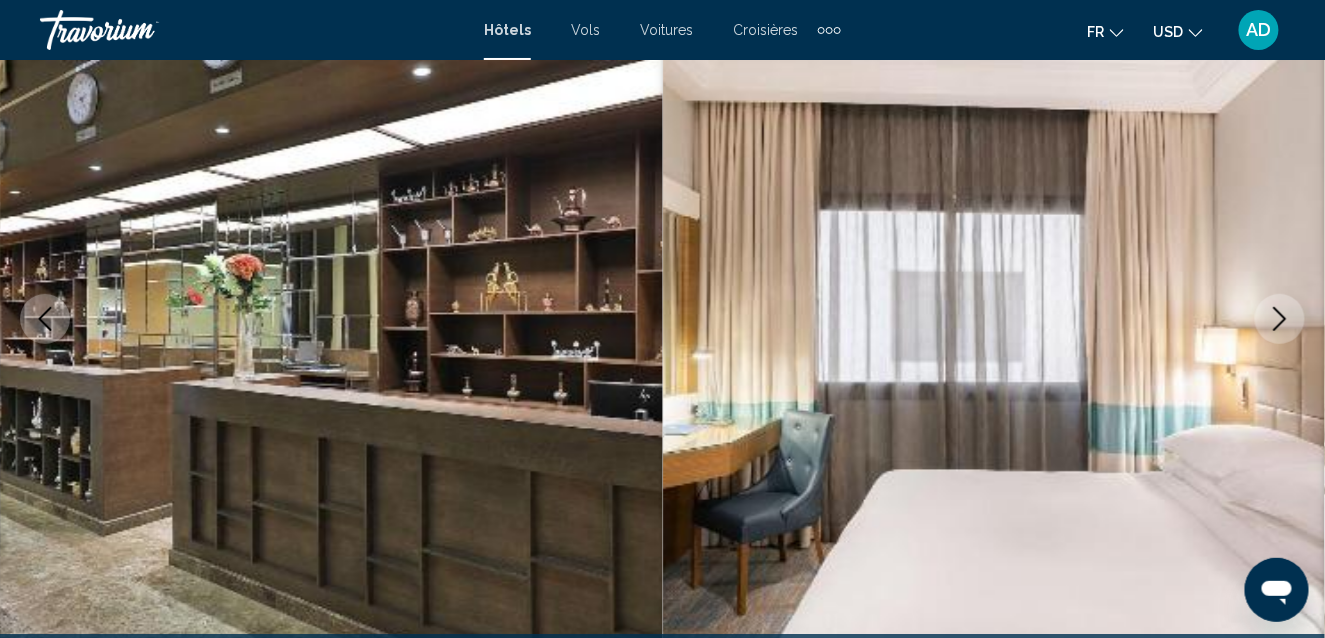 click 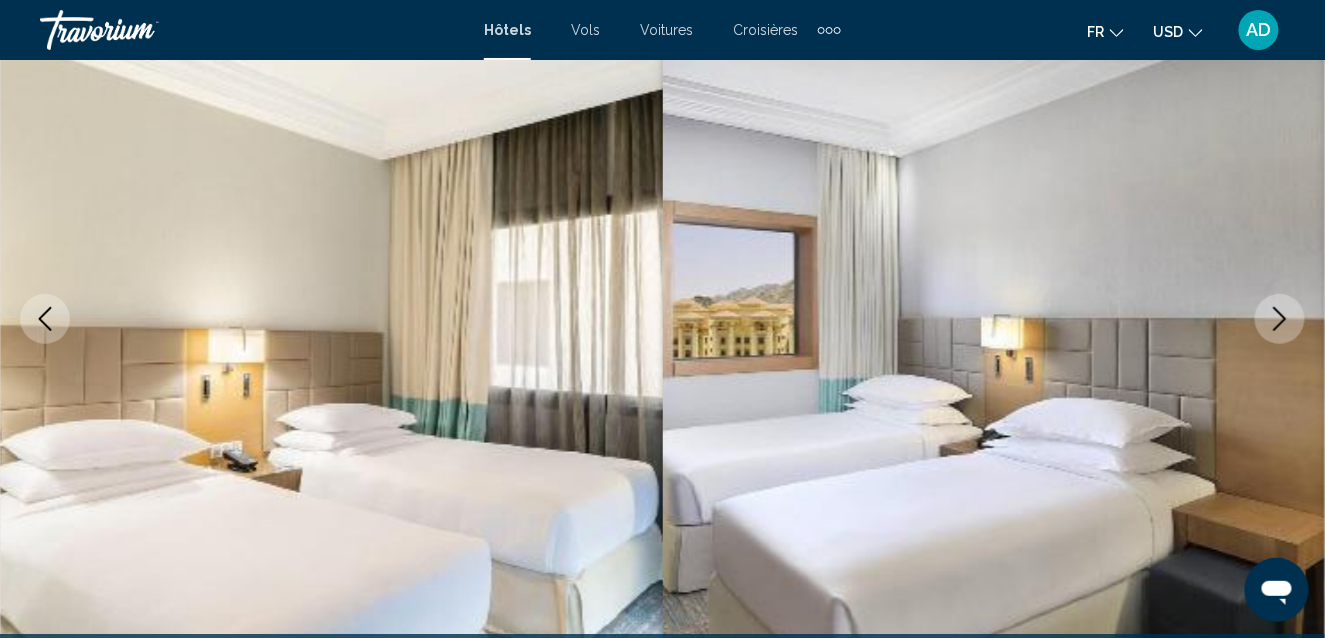 click 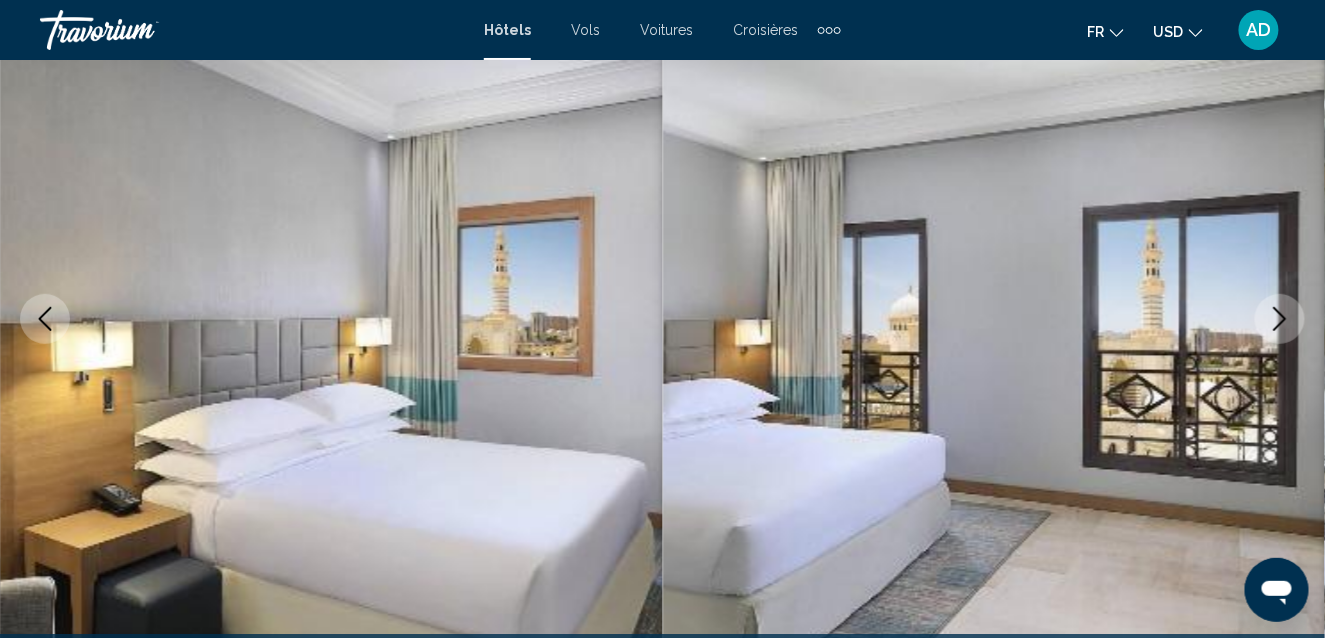 click 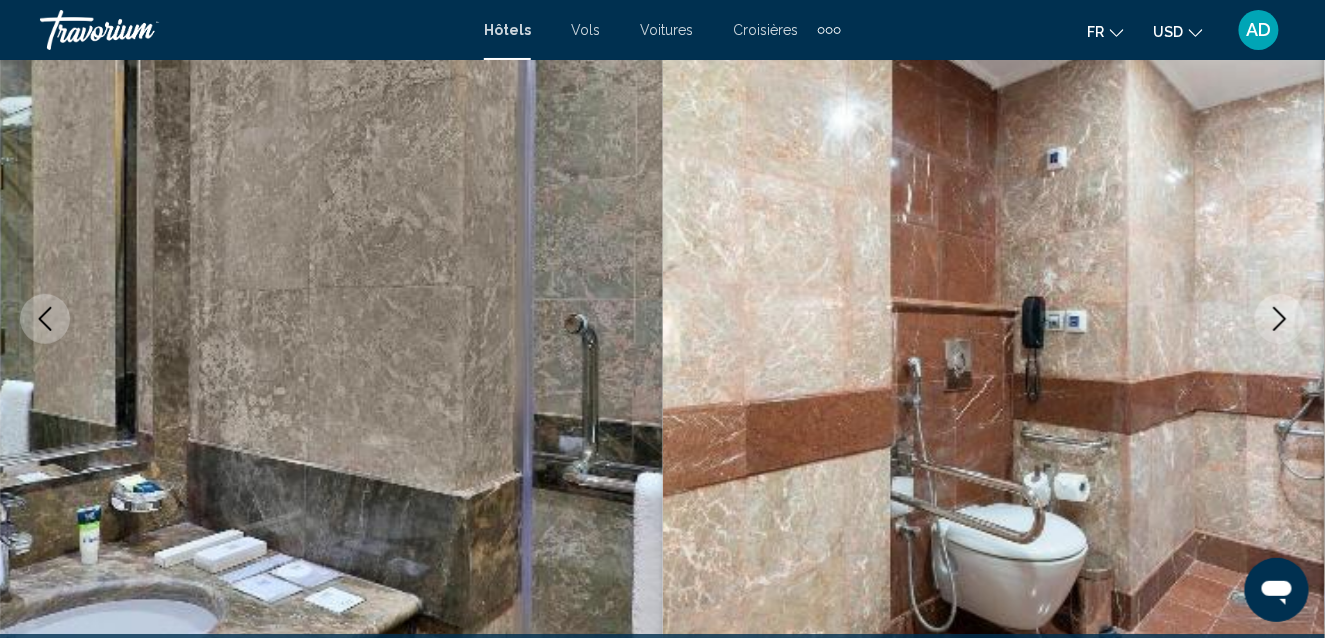 click 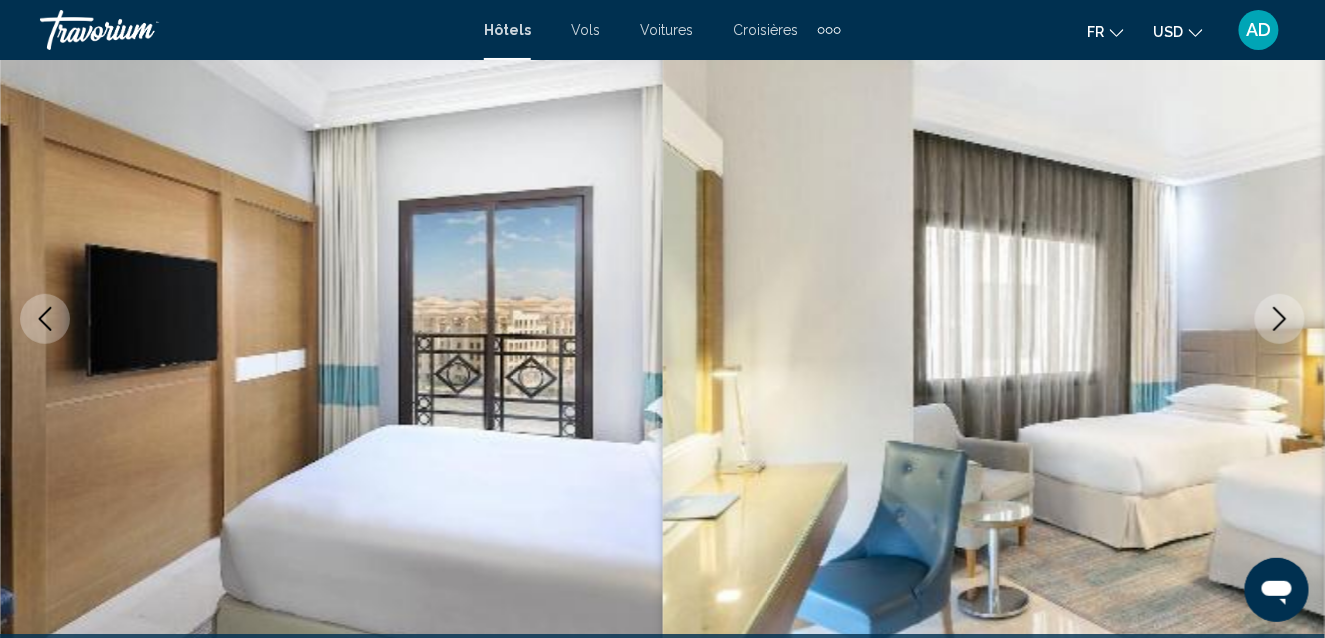 click 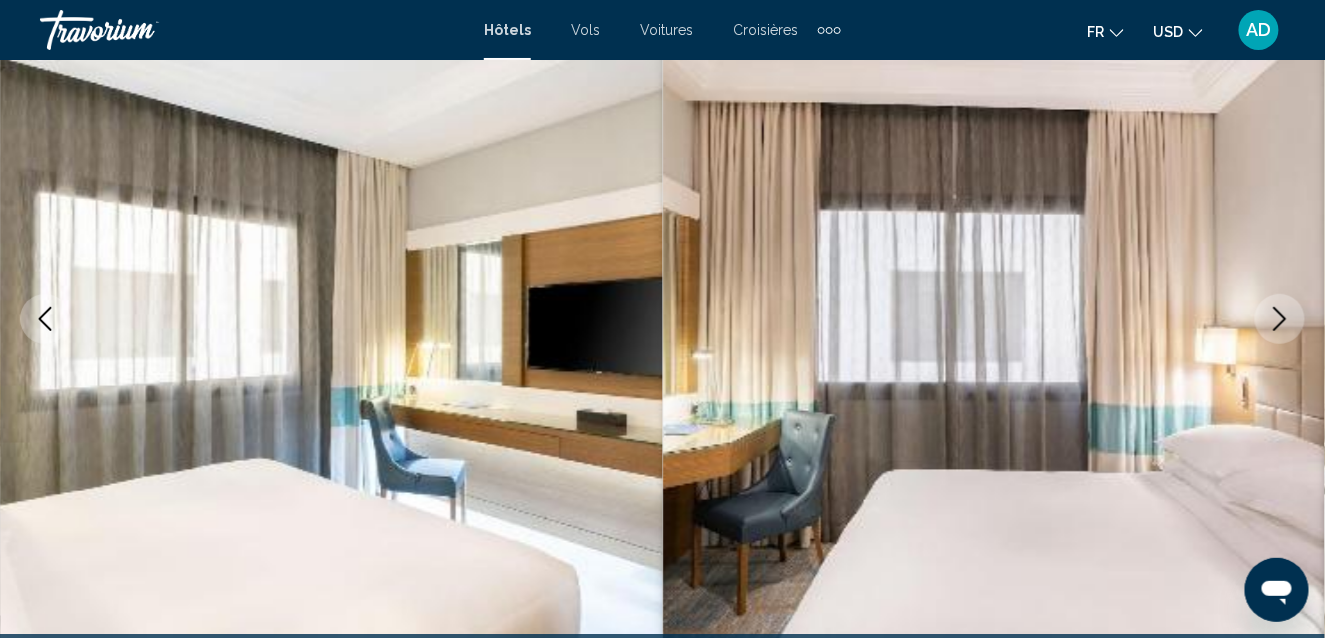 click 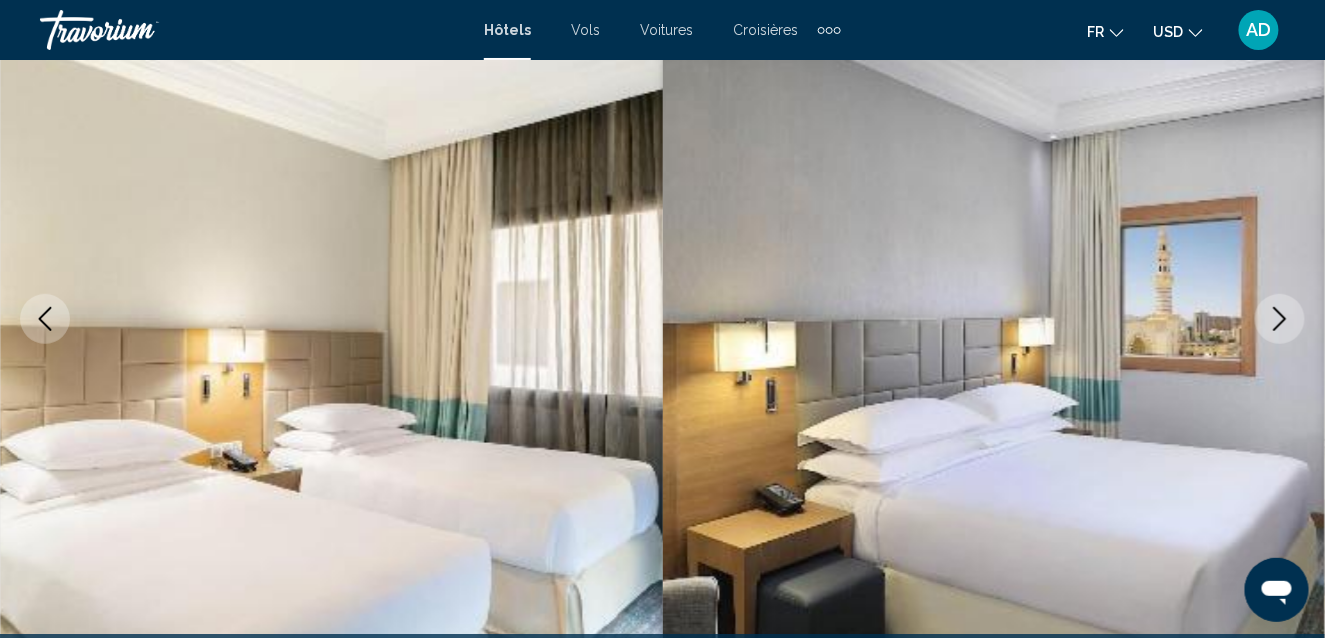 click 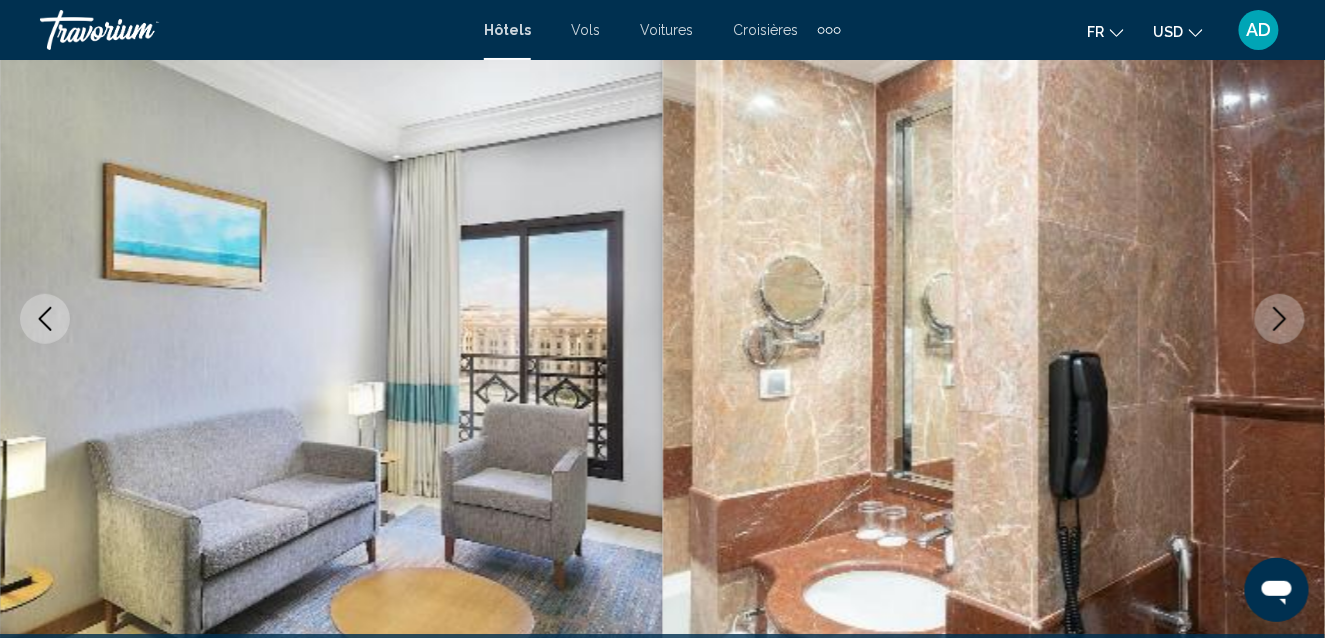 click 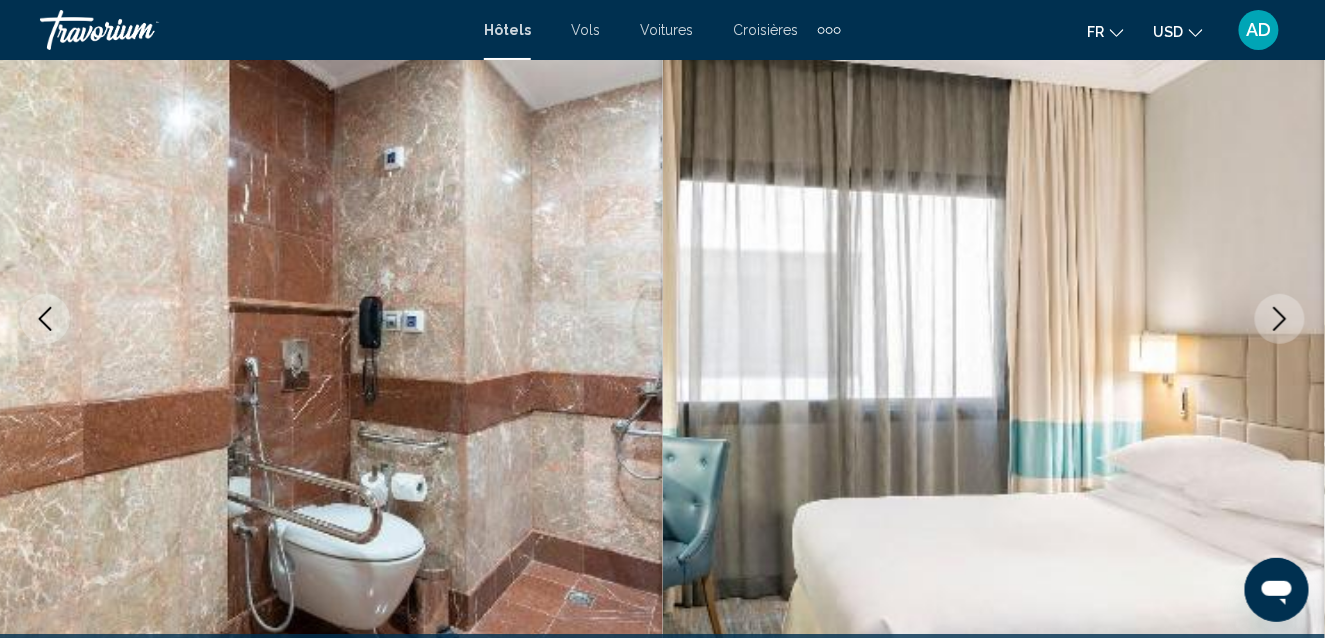 click 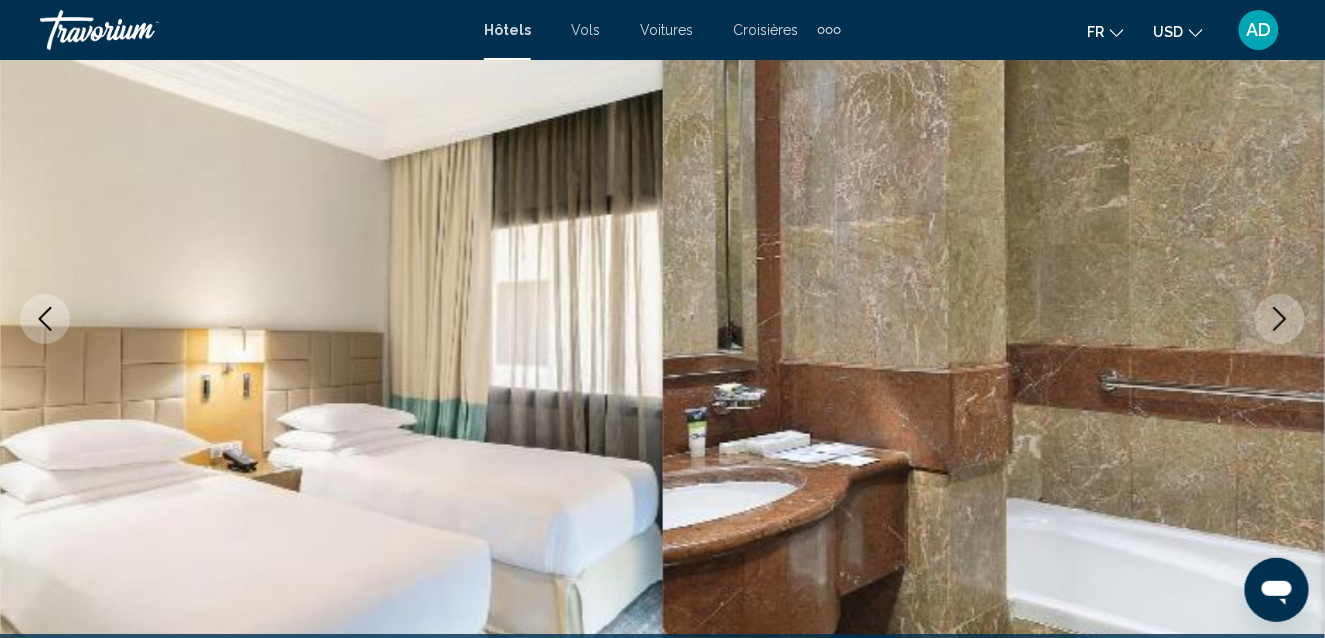 click 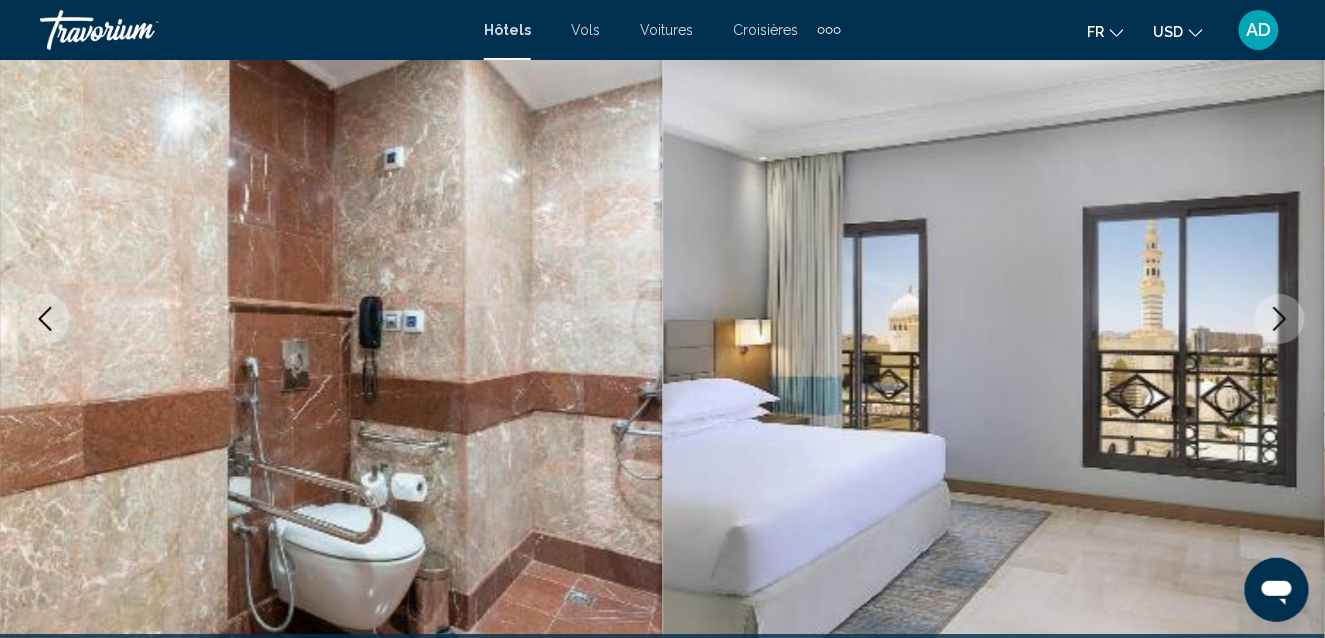 click 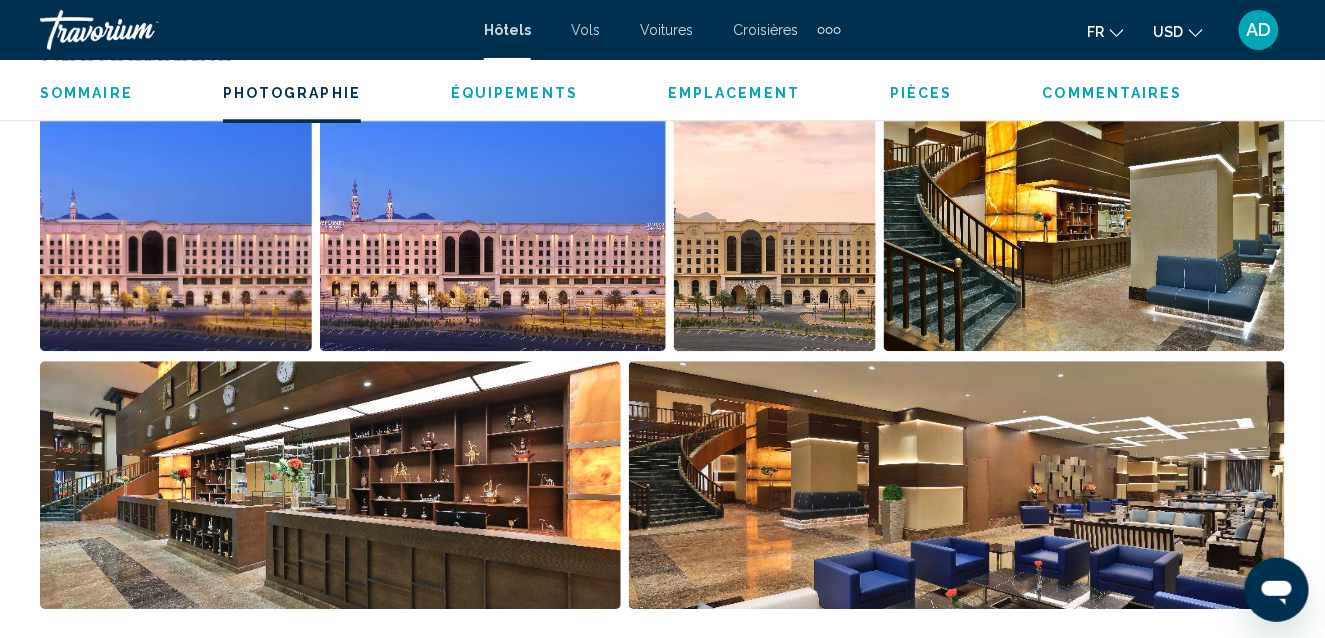 scroll, scrollTop: 1394, scrollLeft: 0, axis: vertical 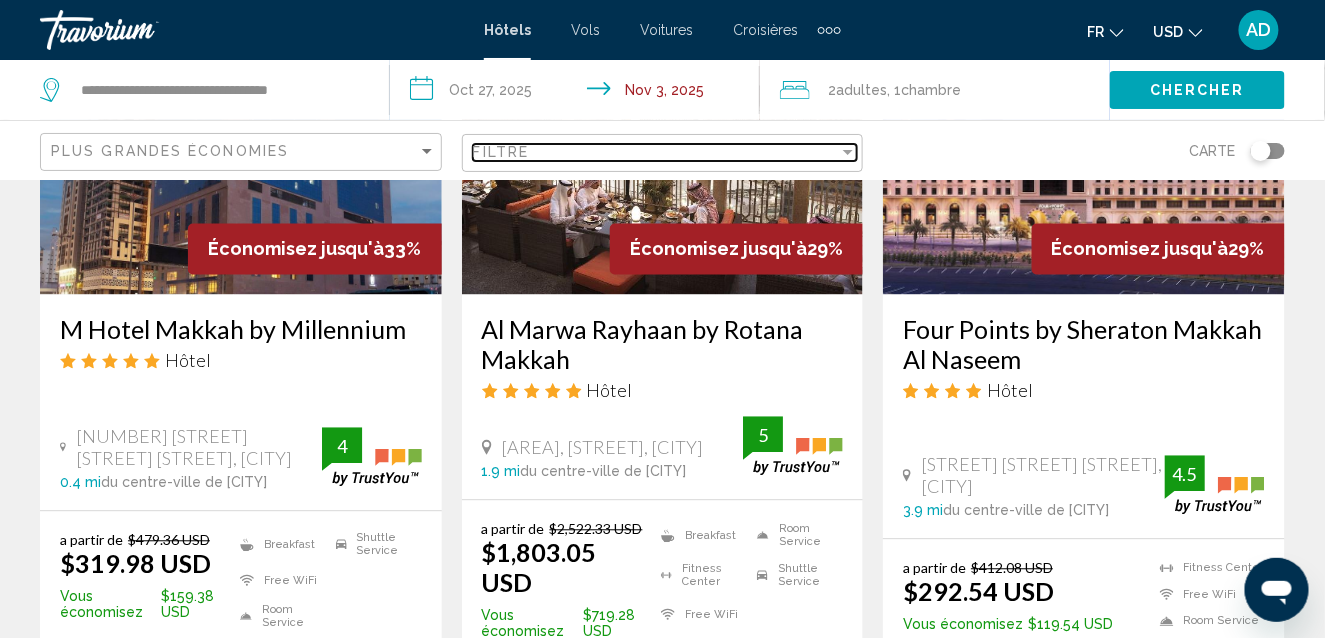 click on "Filtre" at bounding box center (656, 152) 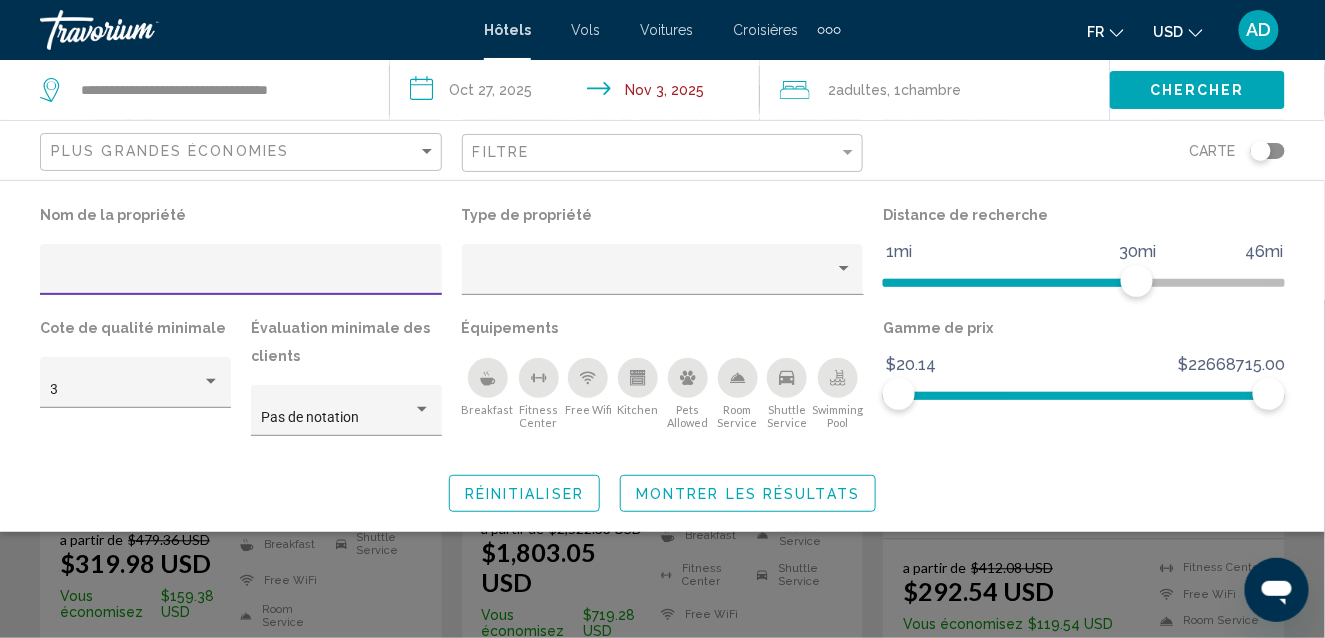 click 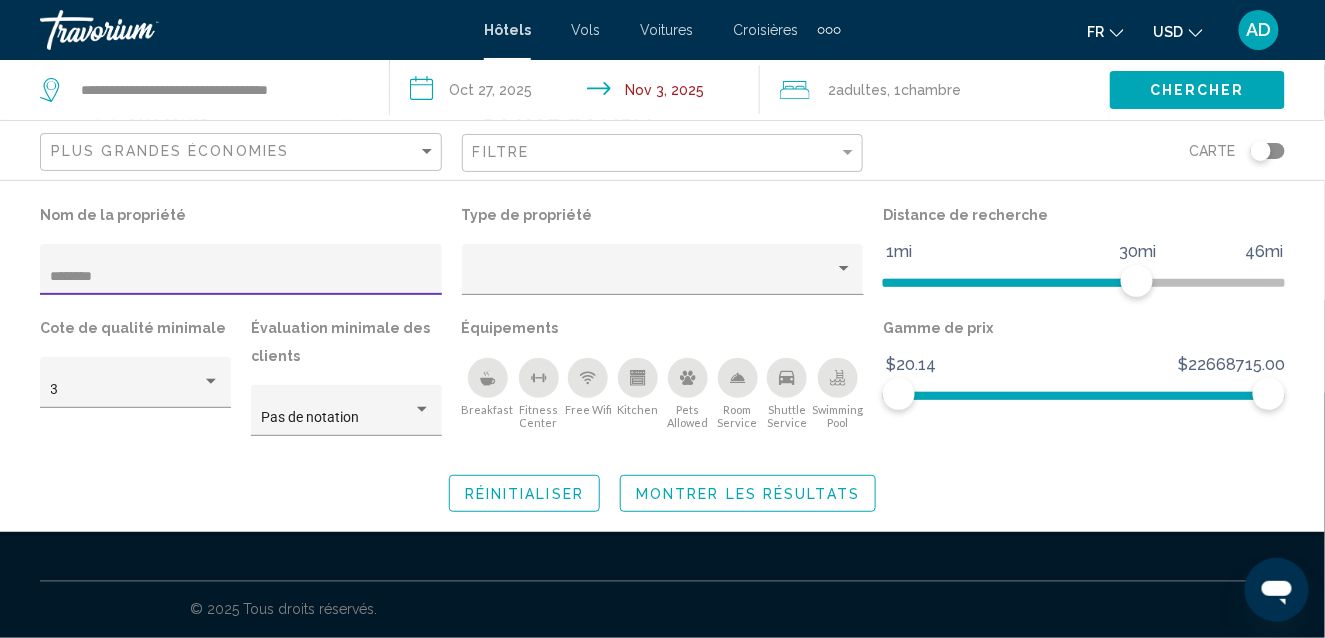 scroll, scrollTop: 275, scrollLeft: 0, axis: vertical 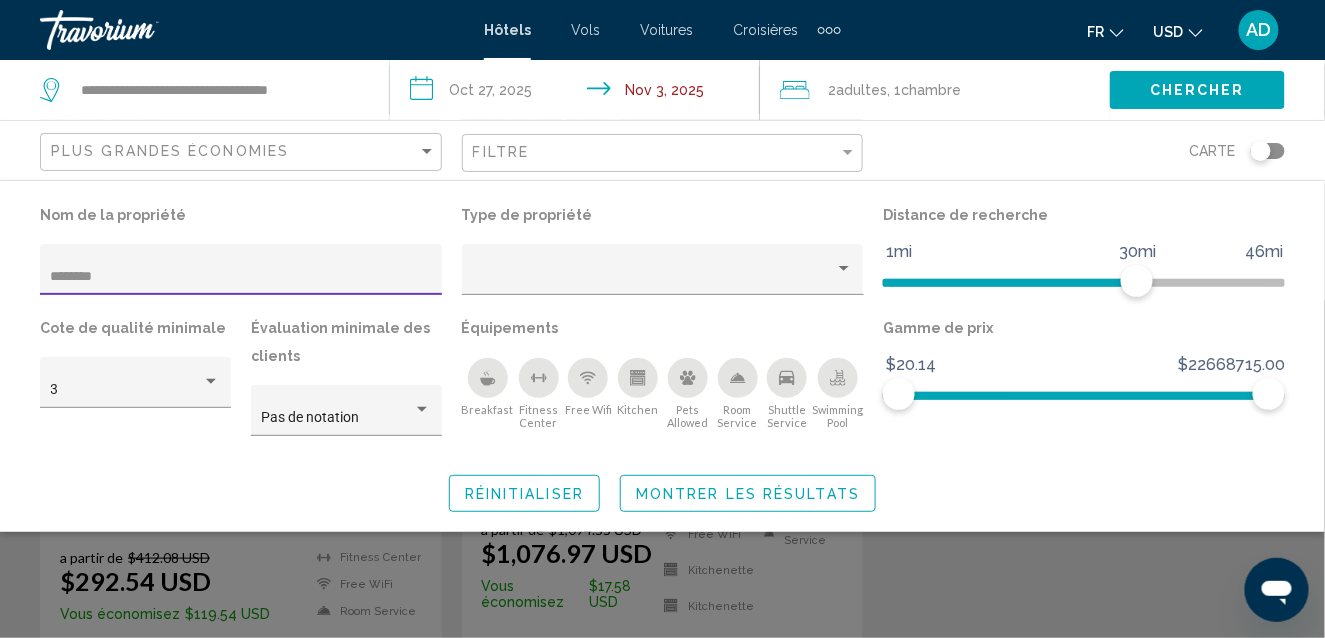 type on "********" 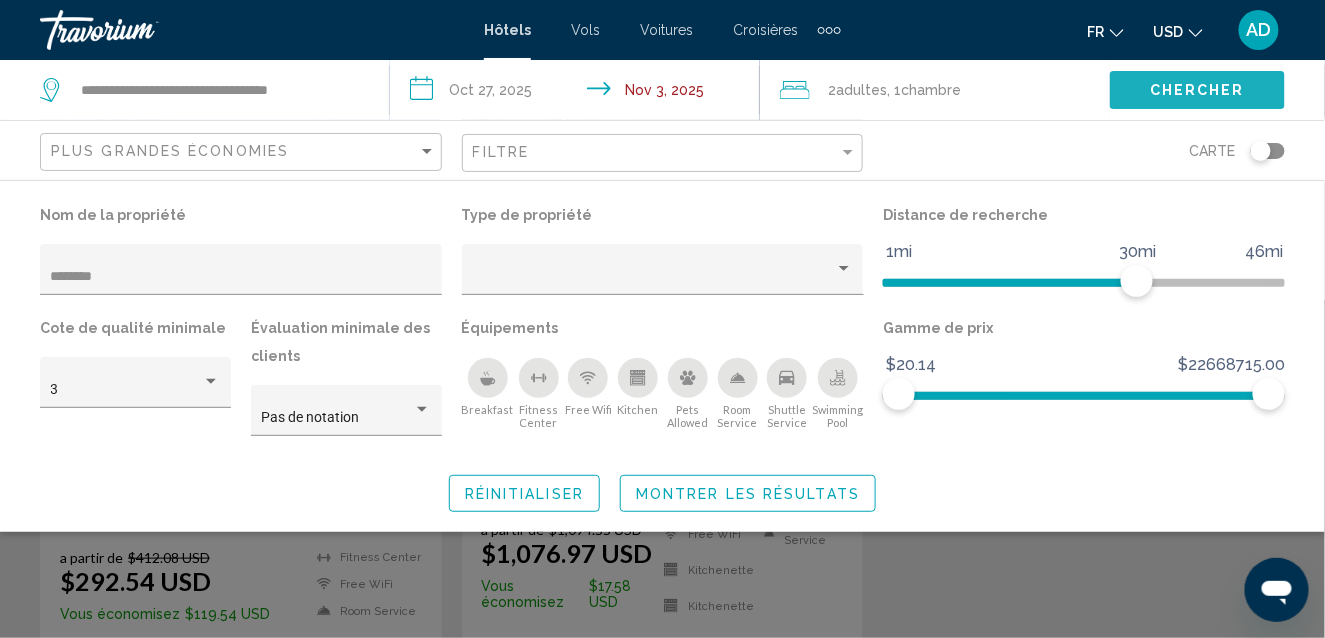 click on "Chercher" 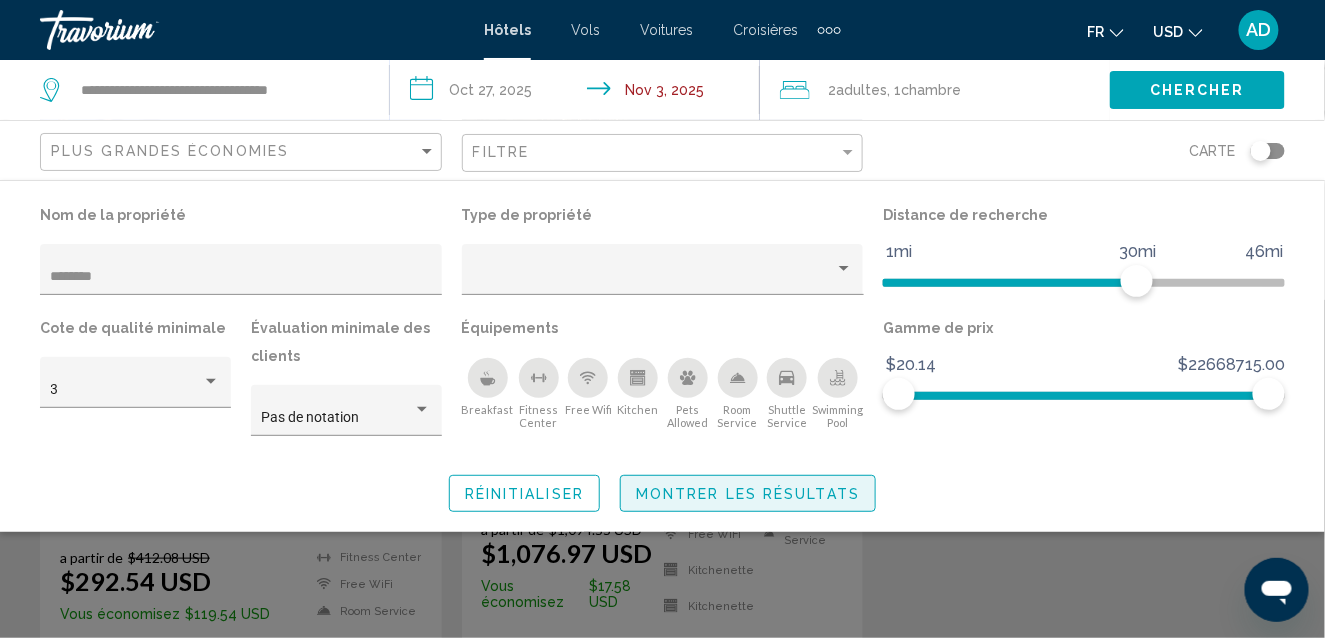 click on "Montrer les résultats" 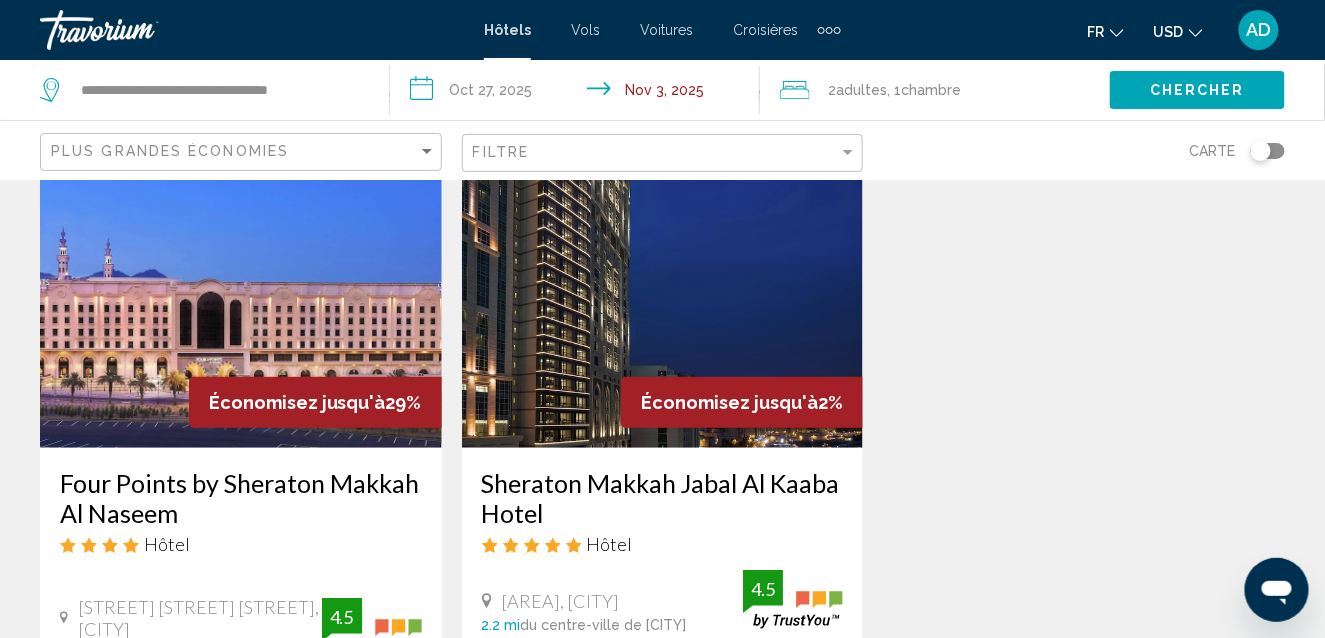 scroll, scrollTop: 115, scrollLeft: 0, axis: vertical 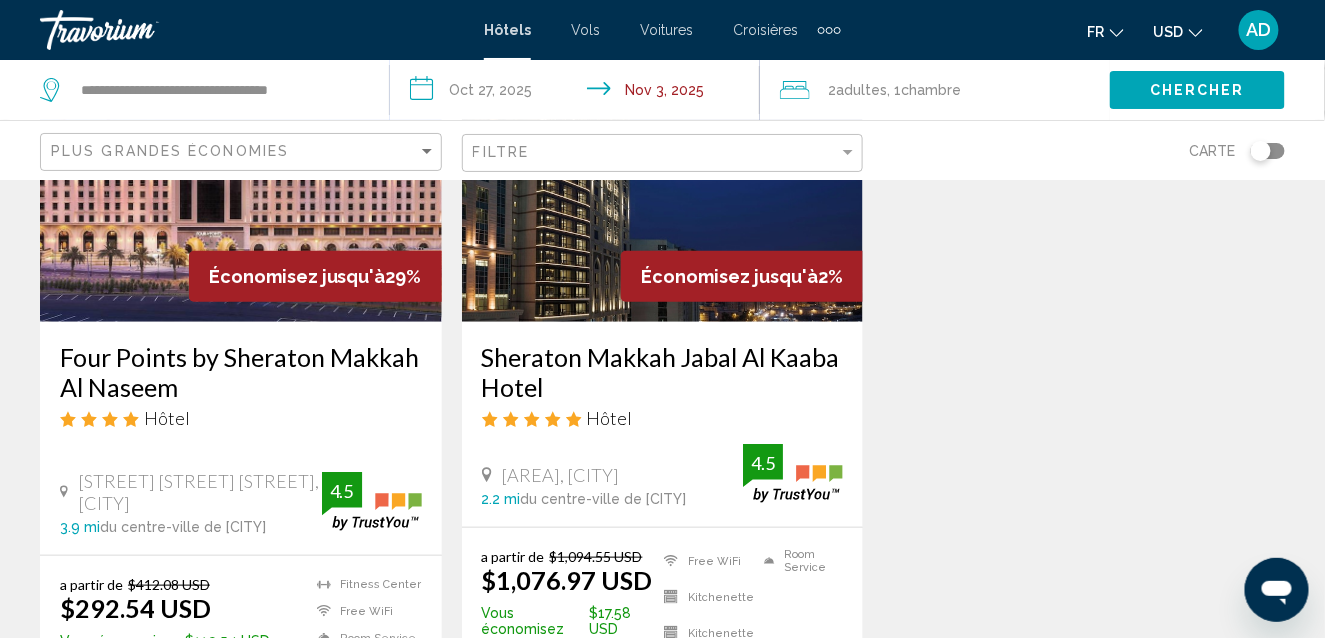 click on "Plus grandes économies Filtre Carte" 